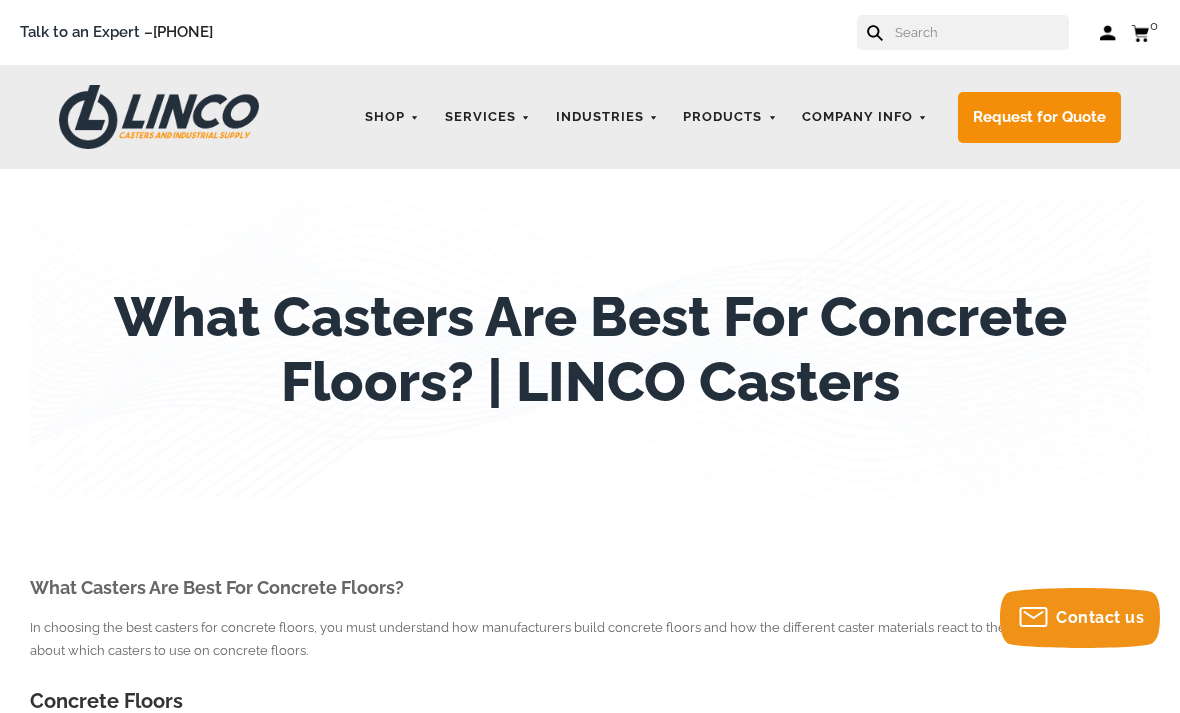 scroll, scrollTop: 484, scrollLeft: 0, axis: vertical 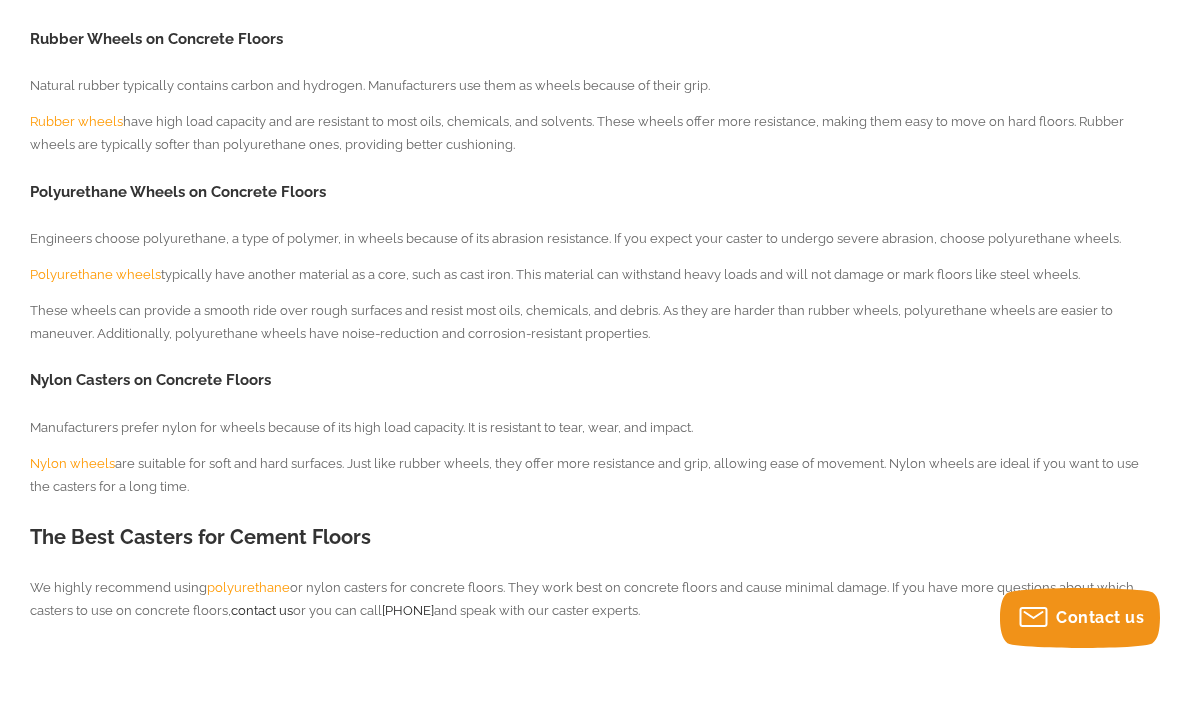click on "polyurethane" at bounding box center (248, 587) 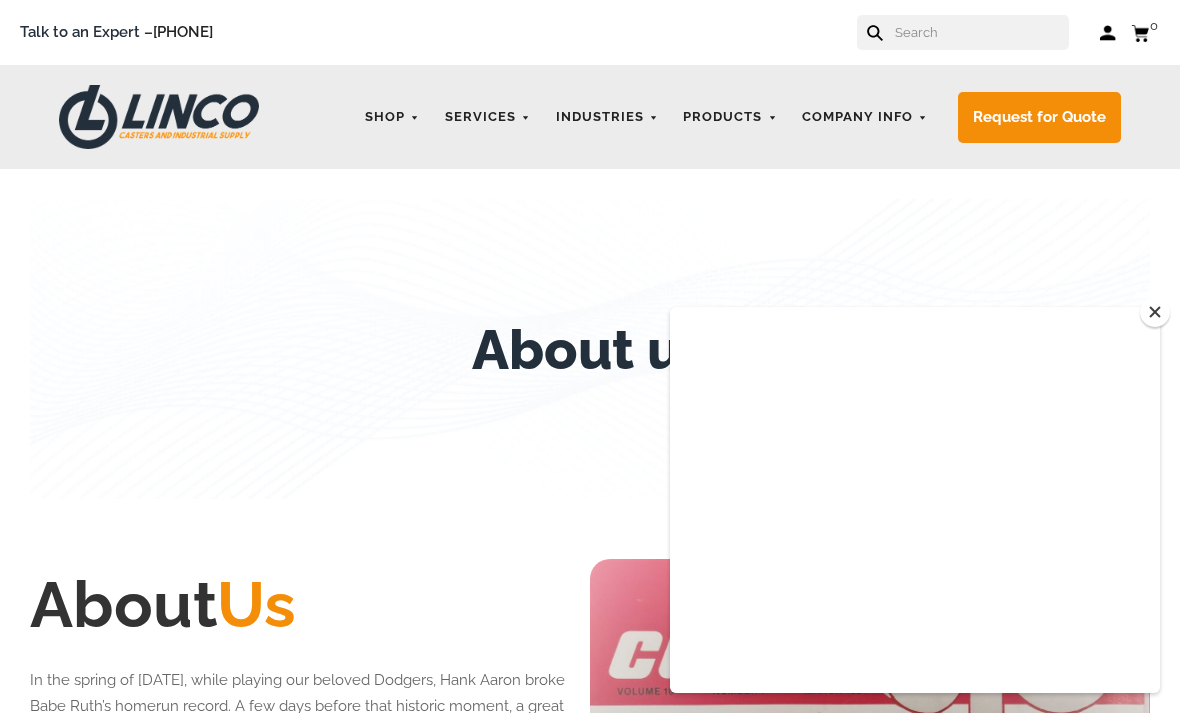 scroll, scrollTop: 0, scrollLeft: 0, axis: both 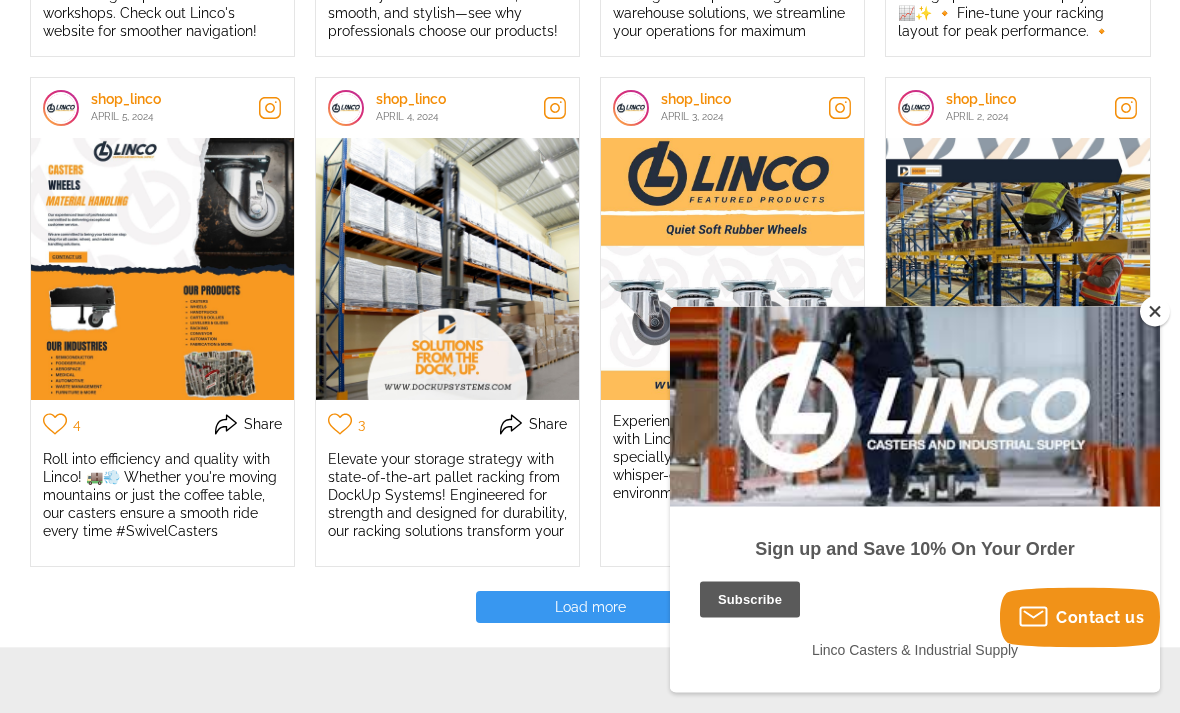 click at bounding box center (1155, 312) 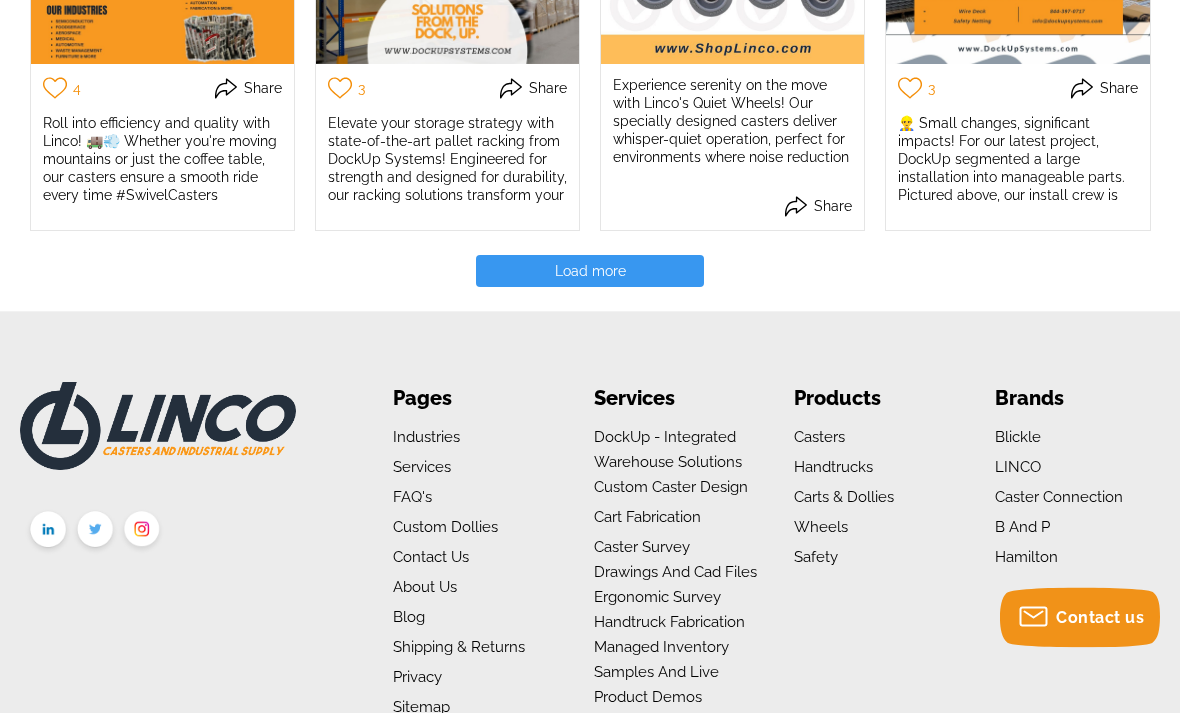scroll, scrollTop: 3817, scrollLeft: 0, axis: vertical 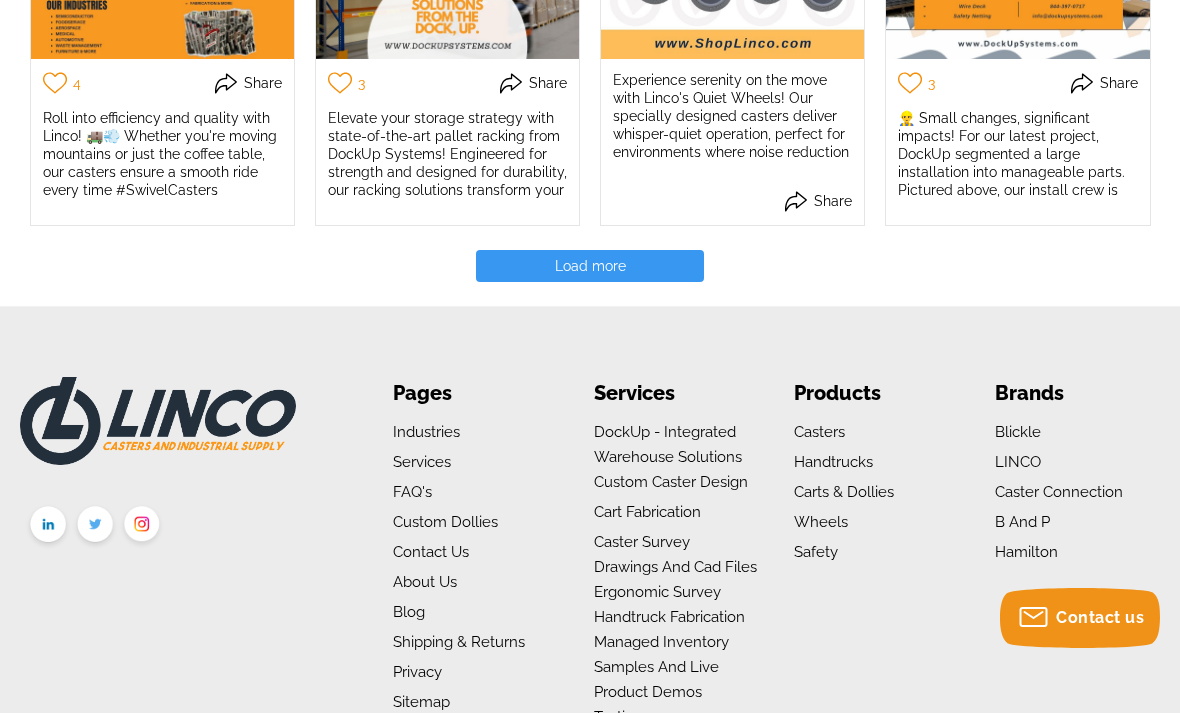 click on "Hamilton" at bounding box center (1026, 552) 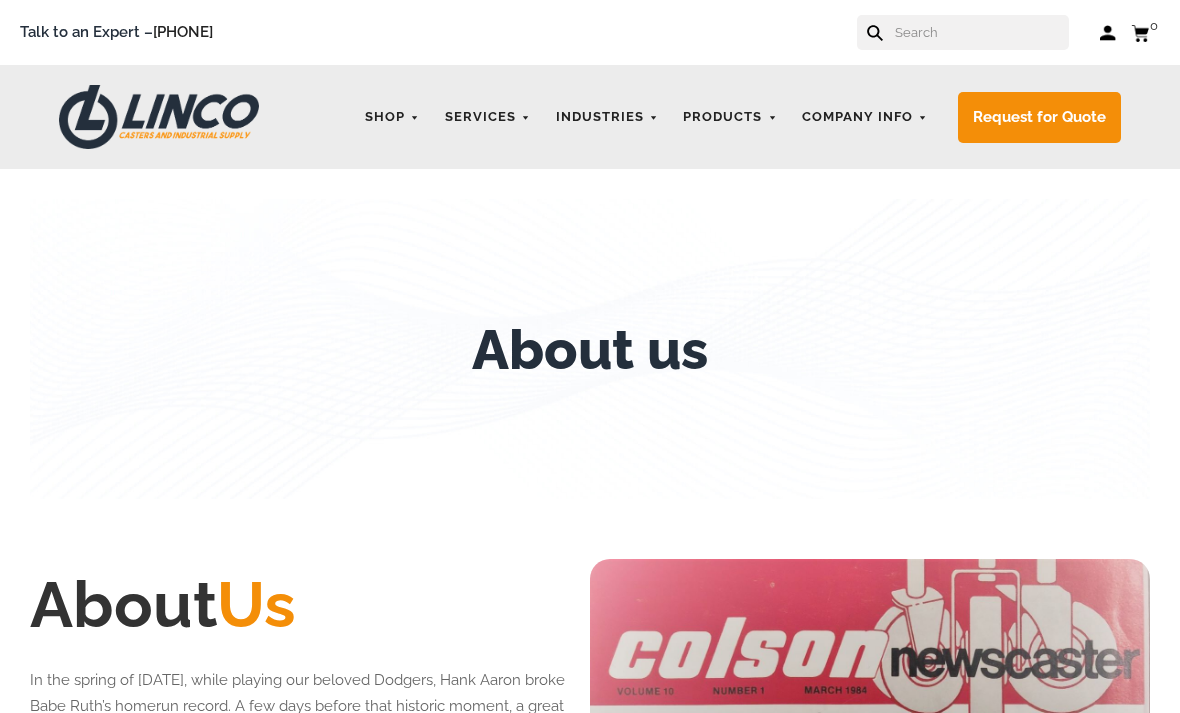 scroll, scrollTop: 0, scrollLeft: 0, axis: both 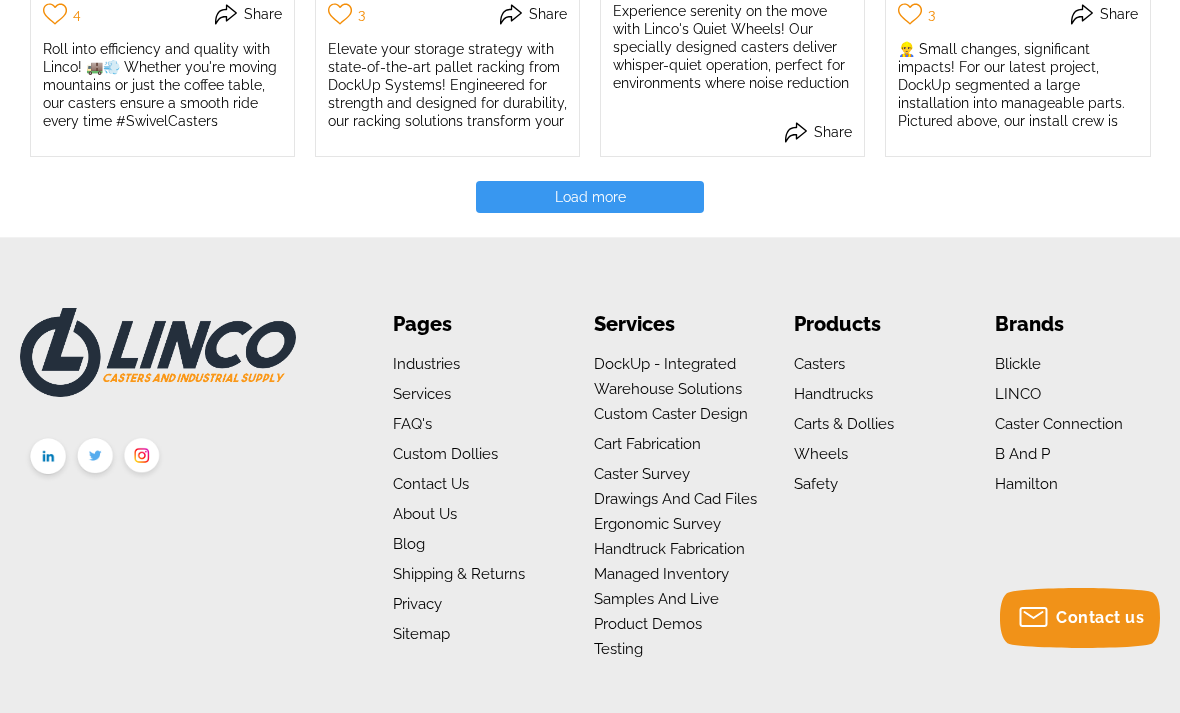 click on "Contact Us" at bounding box center (431, 484) 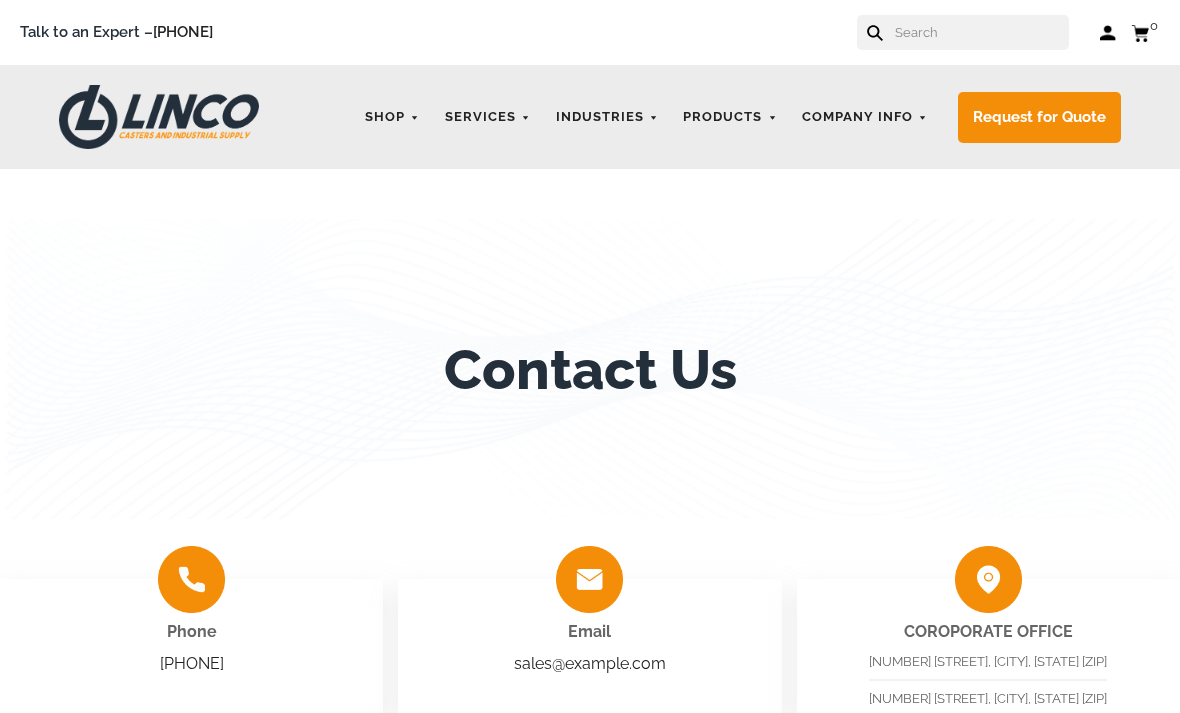 scroll, scrollTop: 0, scrollLeft: 0, axis: both 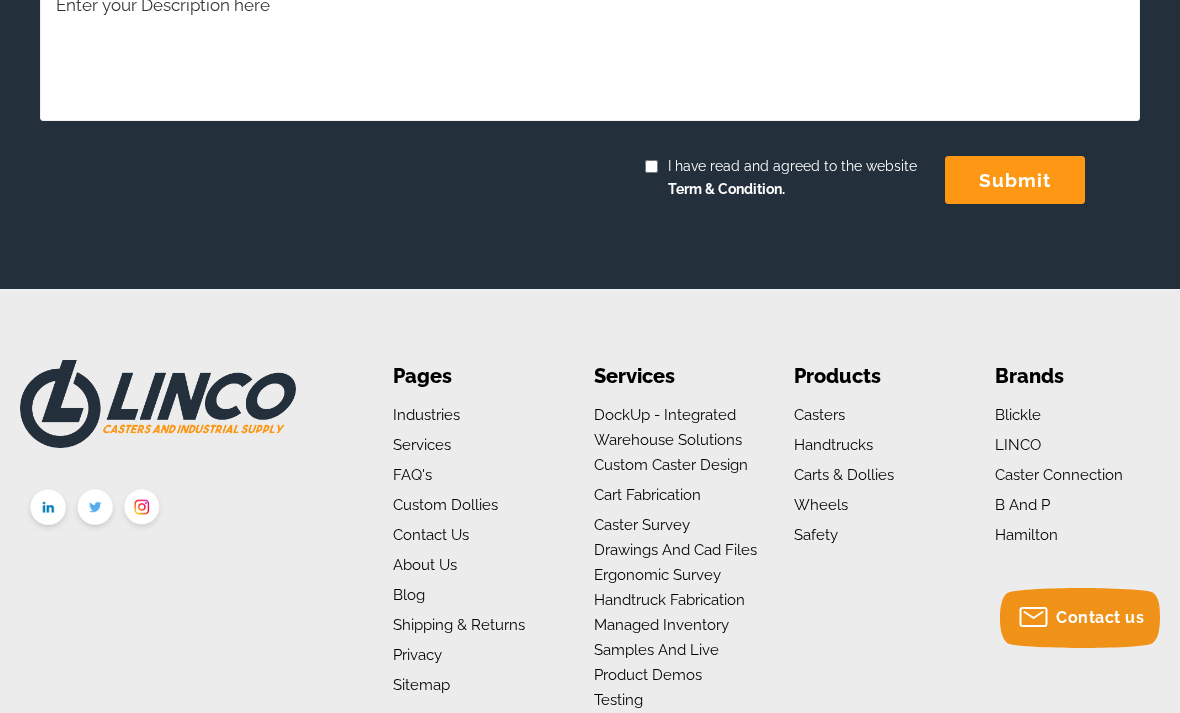click on "Shipping & Returns" at bounding box center [459, 625] 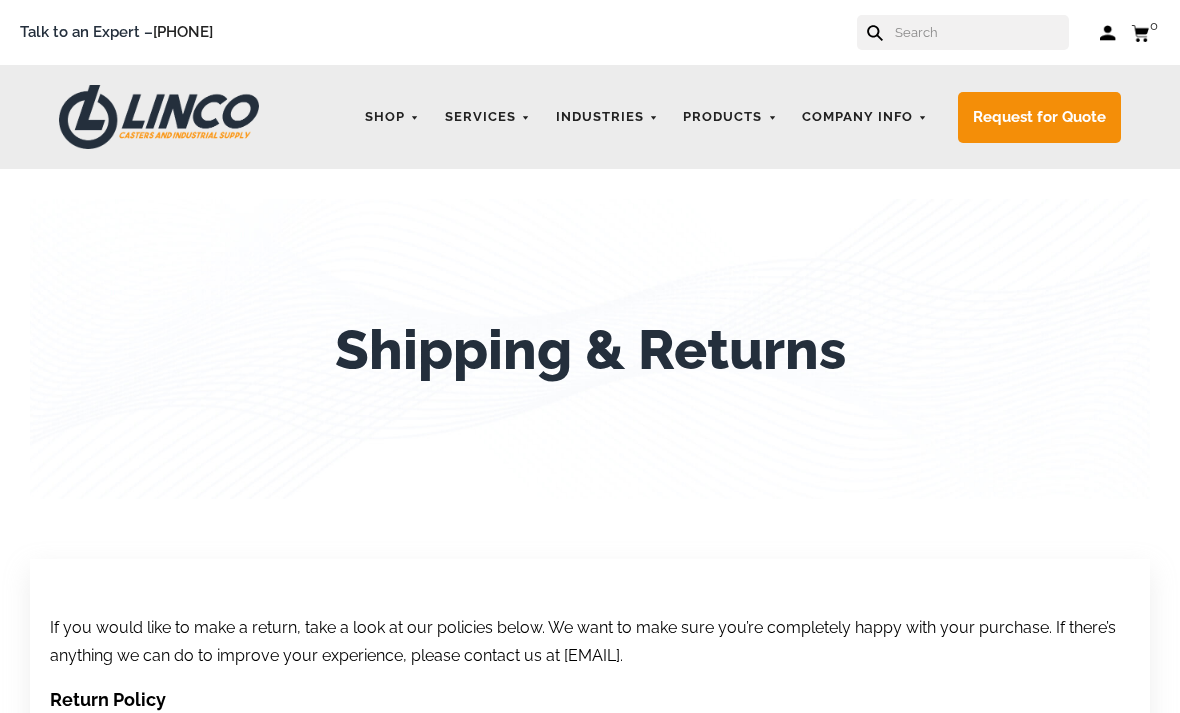scroll, scrollTop: 62, scrollLeft: 0, axis: vertical 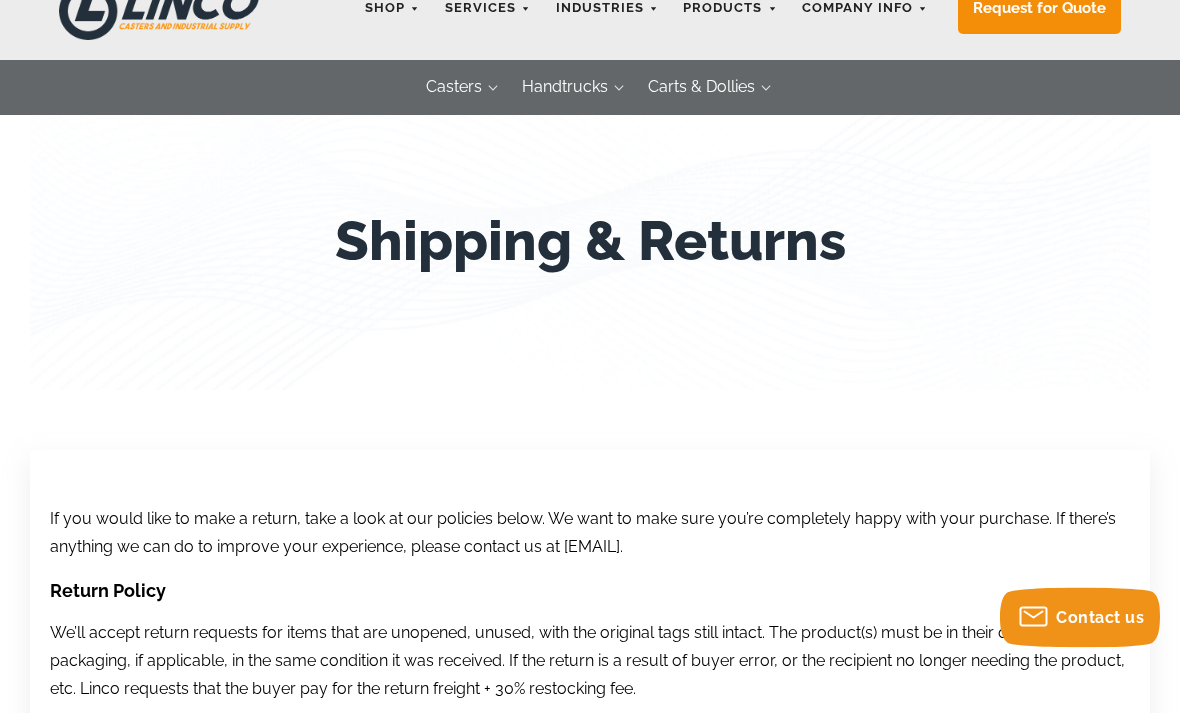click on "See All" at bounding box center [0, 0] 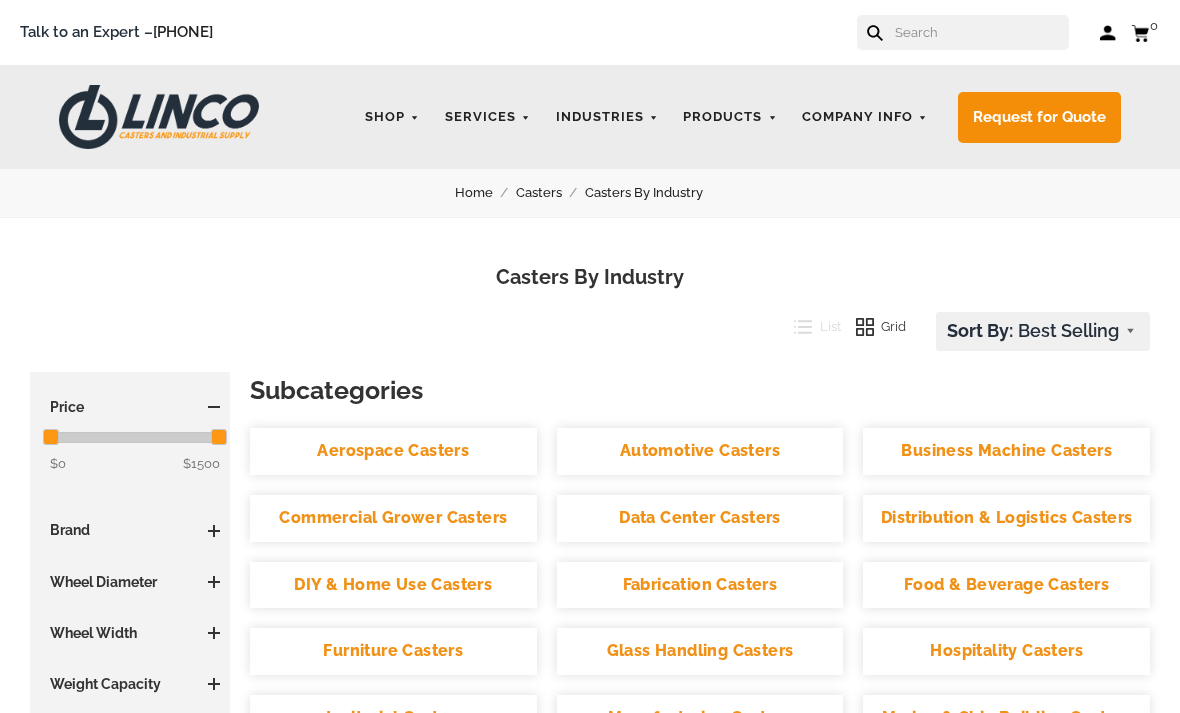 scroll, scrollTop: 0, scrollLeft: 0, axis: both 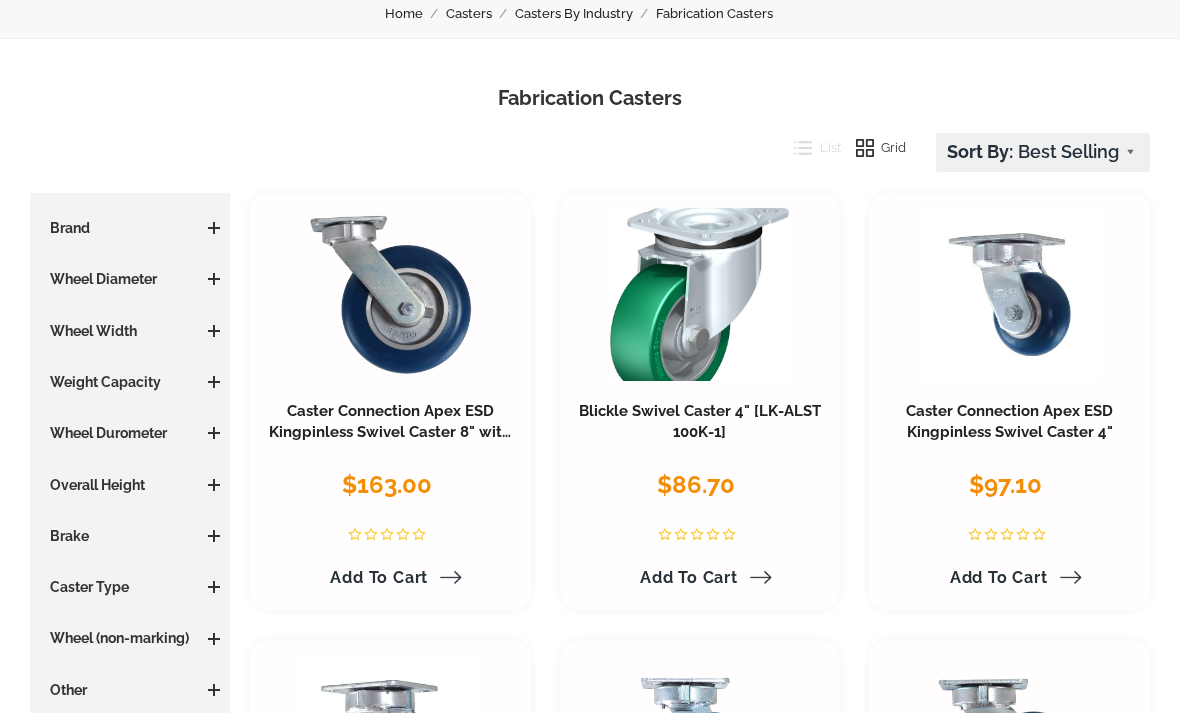 click on "Wheel Durometer" at bounding box center (130, 434) 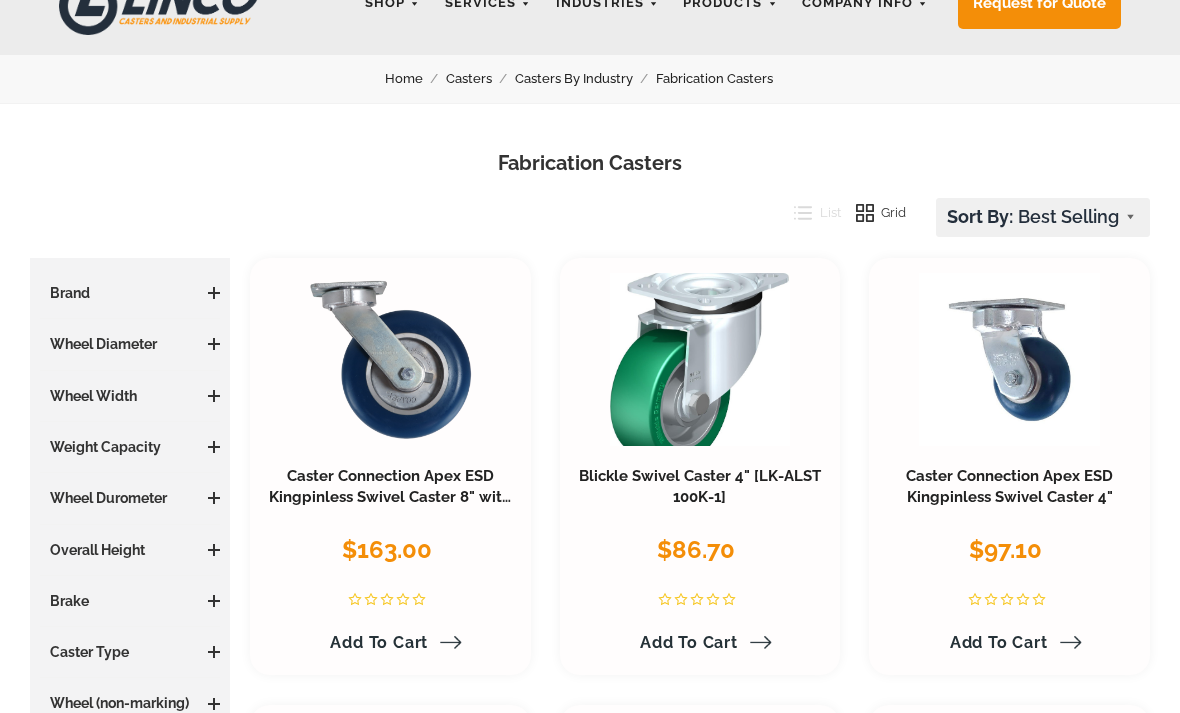 scroll, scrollTop: 0, scrollLeft: 0, axis: both 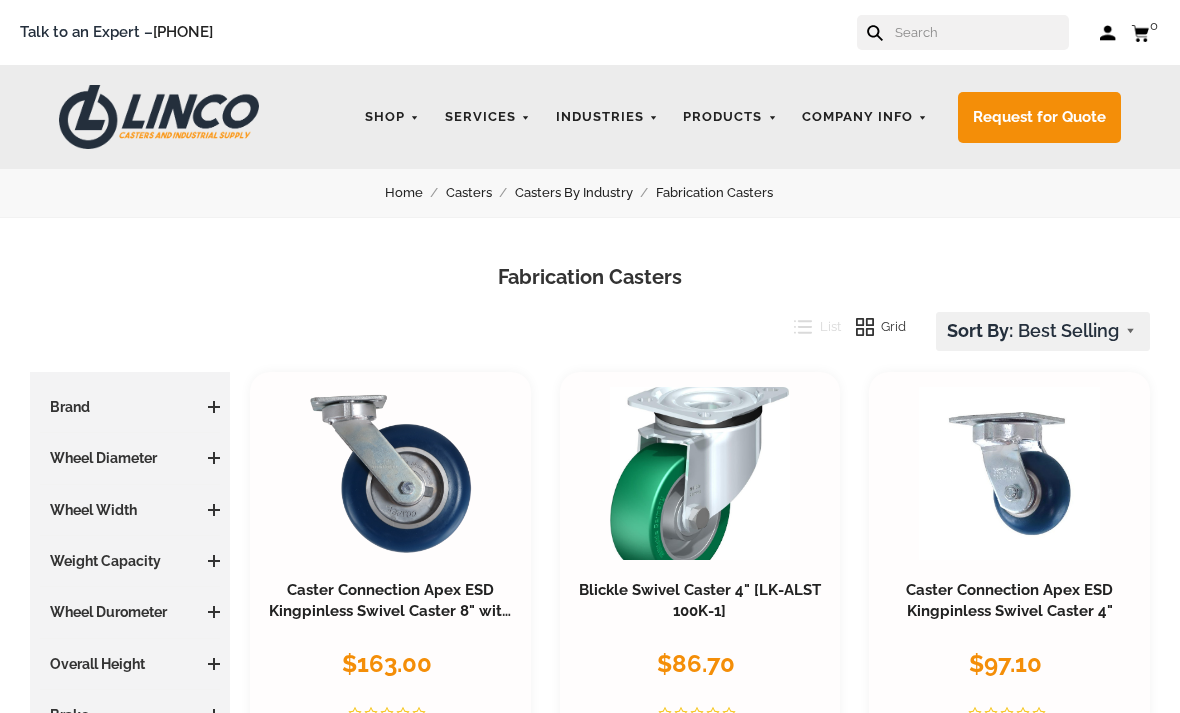 click on "See All" at bounding box center [0, 0] 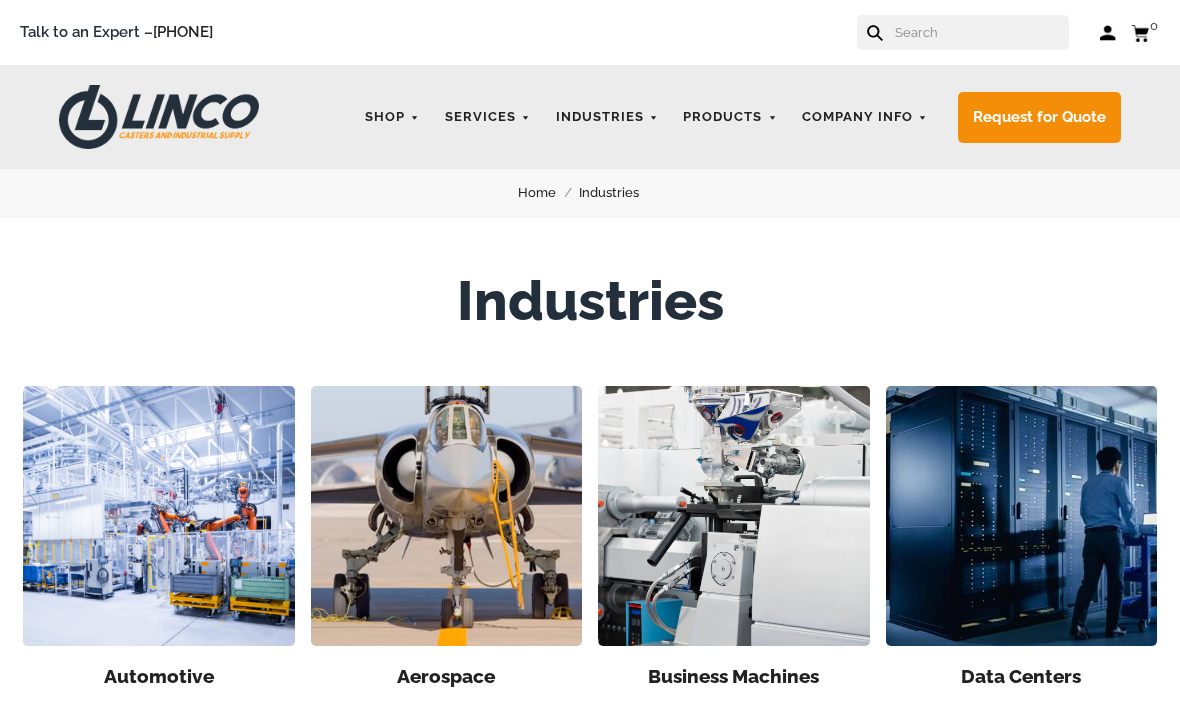 scroll, scrollTop: 0, scrollLeft: 0, axis: both 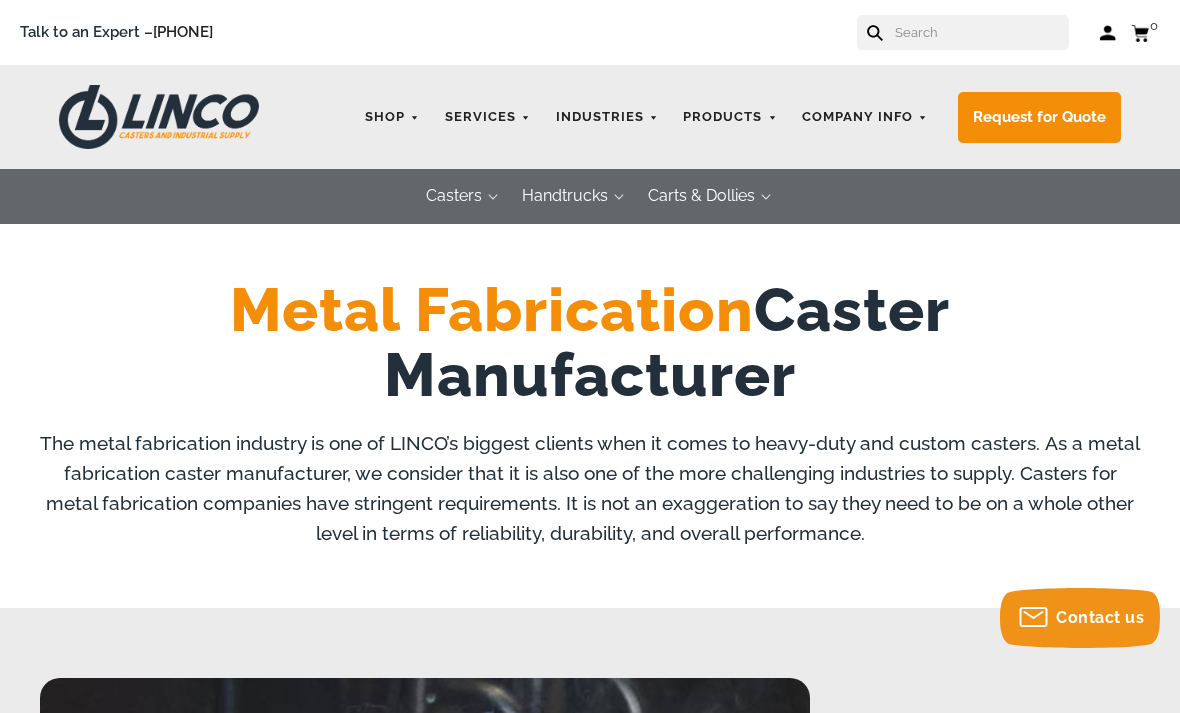 click on "Fabrication Casters" at bounding box center (0, 0) 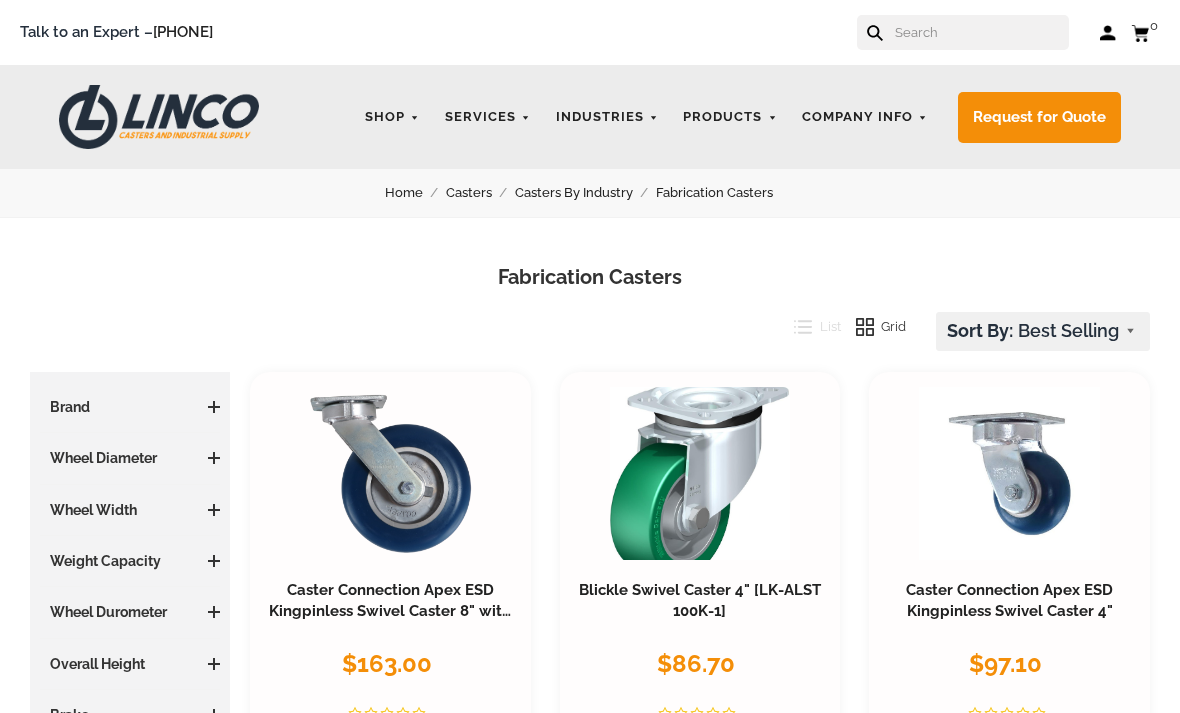 scroll, scrollTop: 0, scrollLeft: 0, axis: both 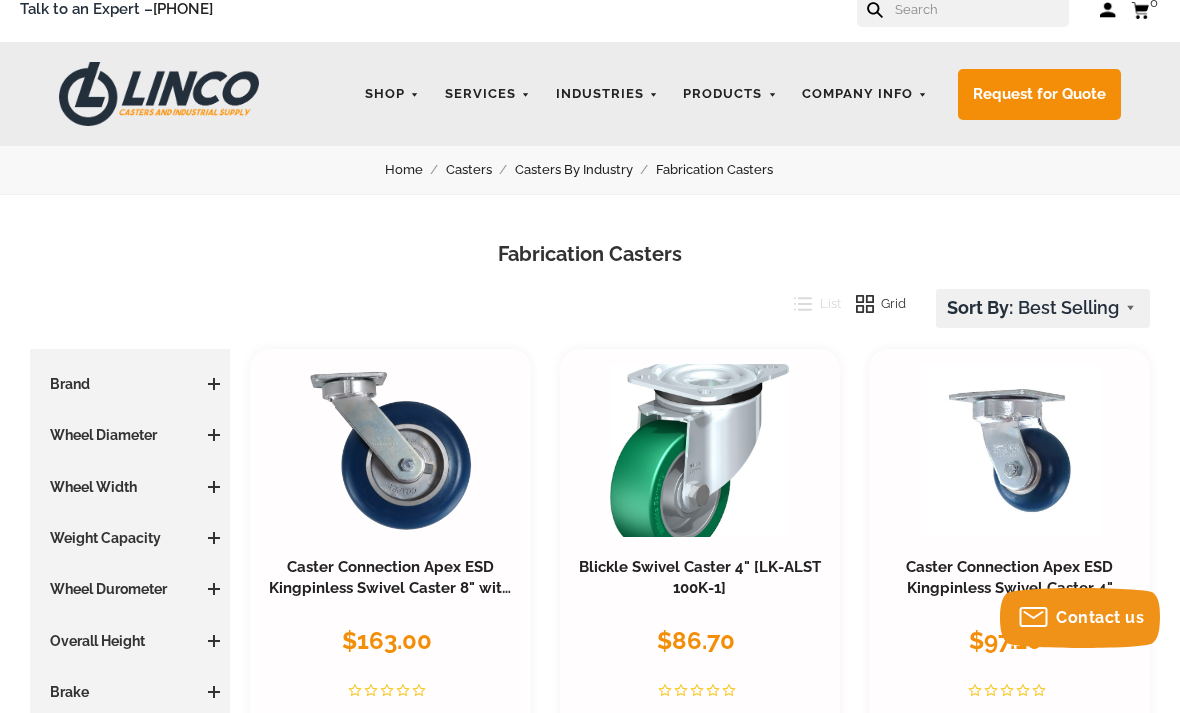 click on "Weight Capacity" at bounding box center [130, 538] 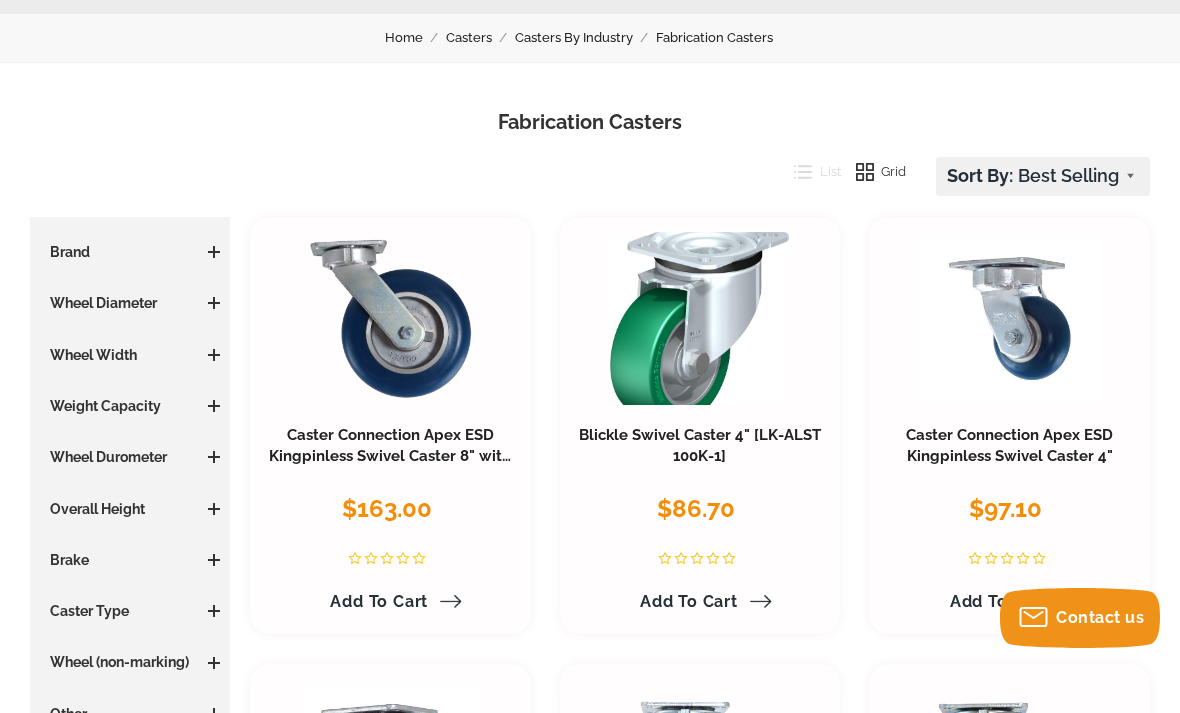 scroll, scrollTop: 154, scrollLeft: 0, axis: vertical 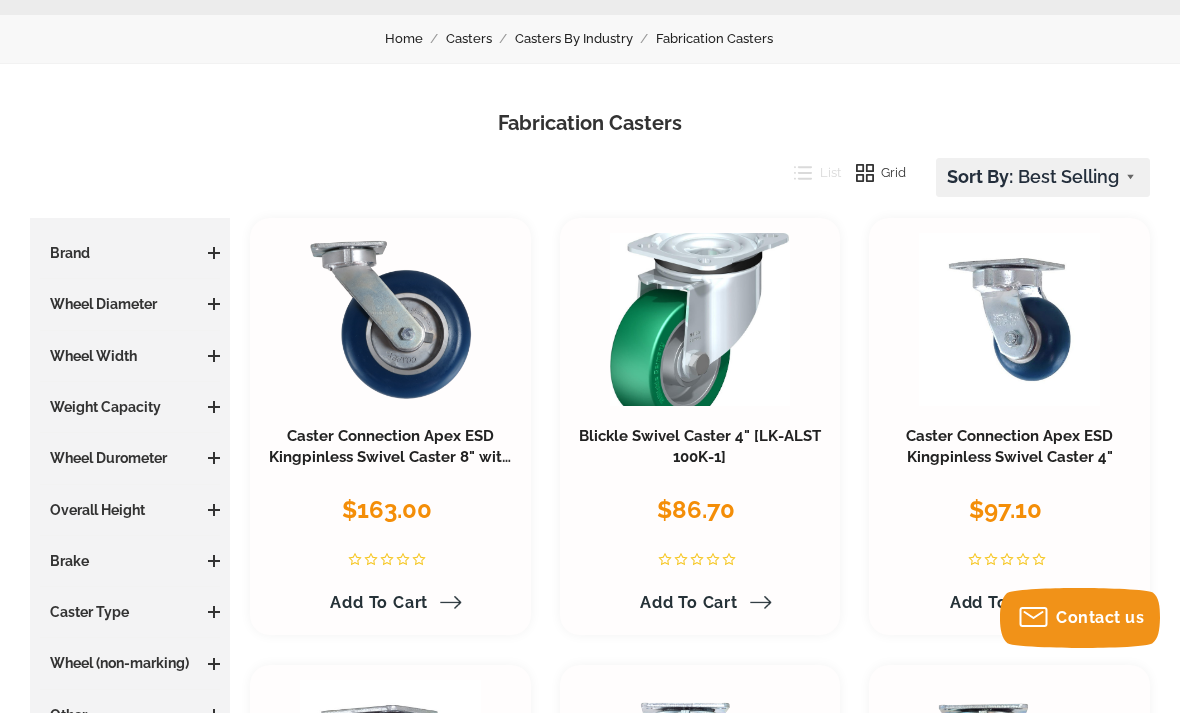 click on "Weight Capacity" at bounding box center [130, 407] 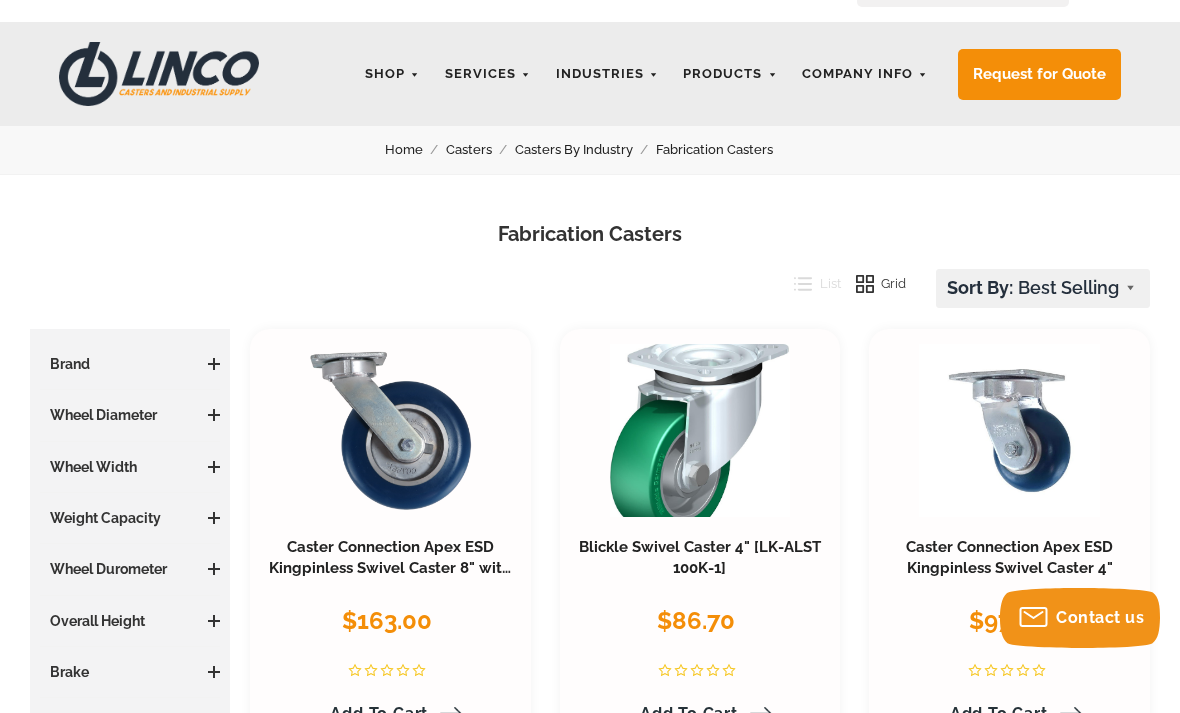 scroll, scrollTop: 0, scrollLeft: 0, axis: both 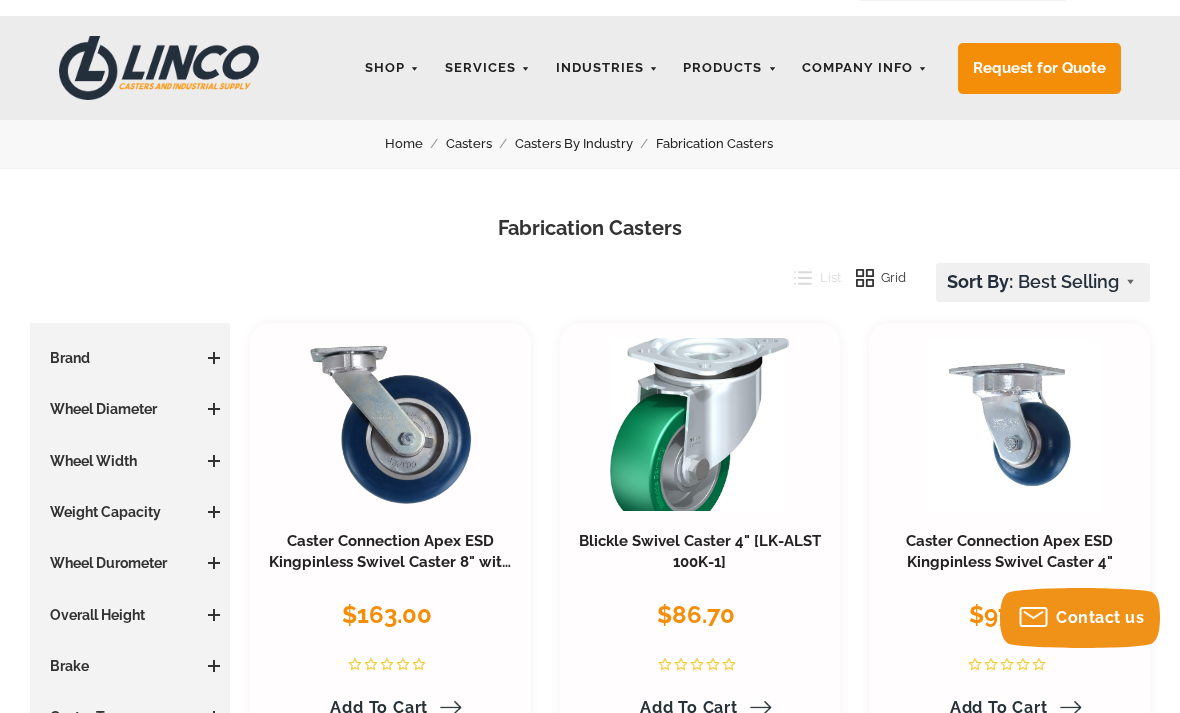 click on "Wheel Width" at bounding box center (130, 461) 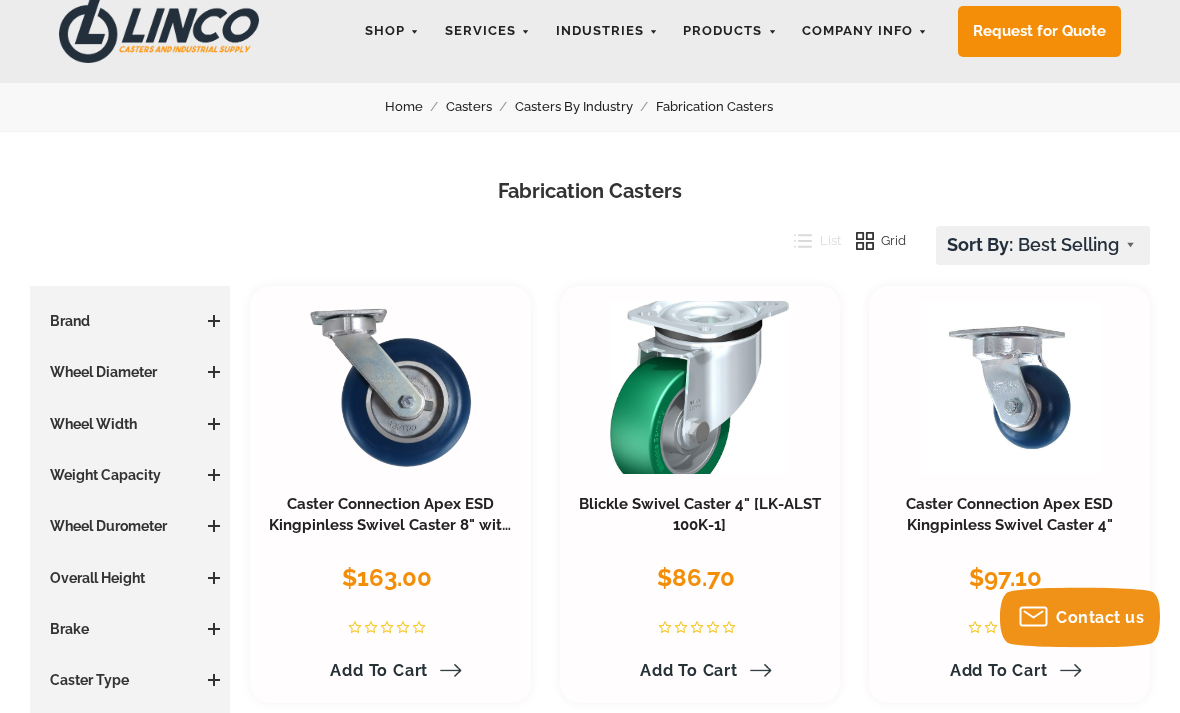 scroll, scrollTop: 95, scrollLeft: 0, axis: vertical 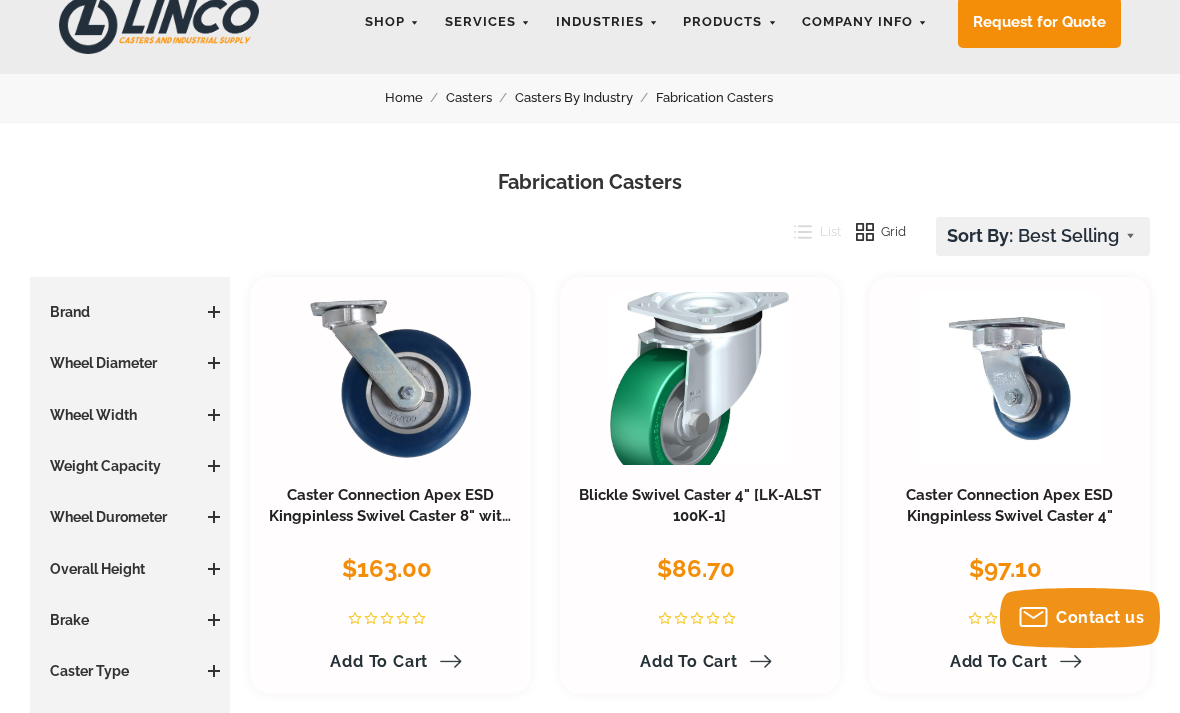 click on "Featured Items
Newest Items
Best Selling
A to Z
Z to A
By Review
Price: Ascending
Price: Descending" at bounding box center [1043, 236] 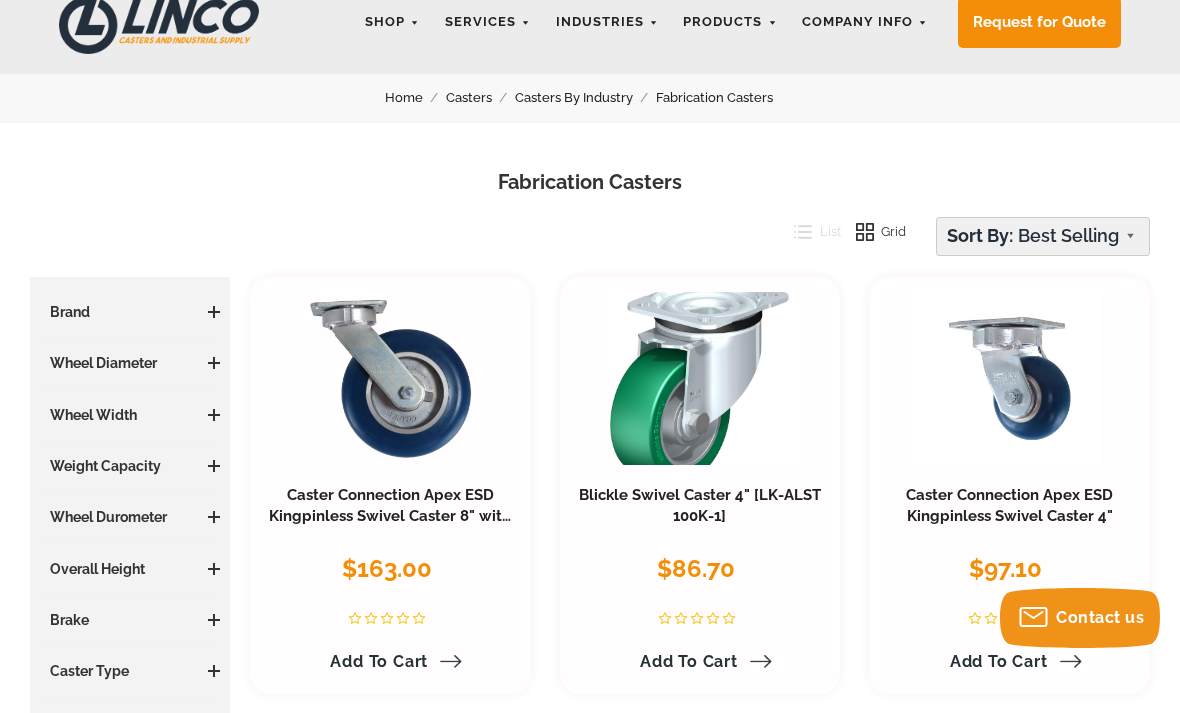 select on "priceasc" 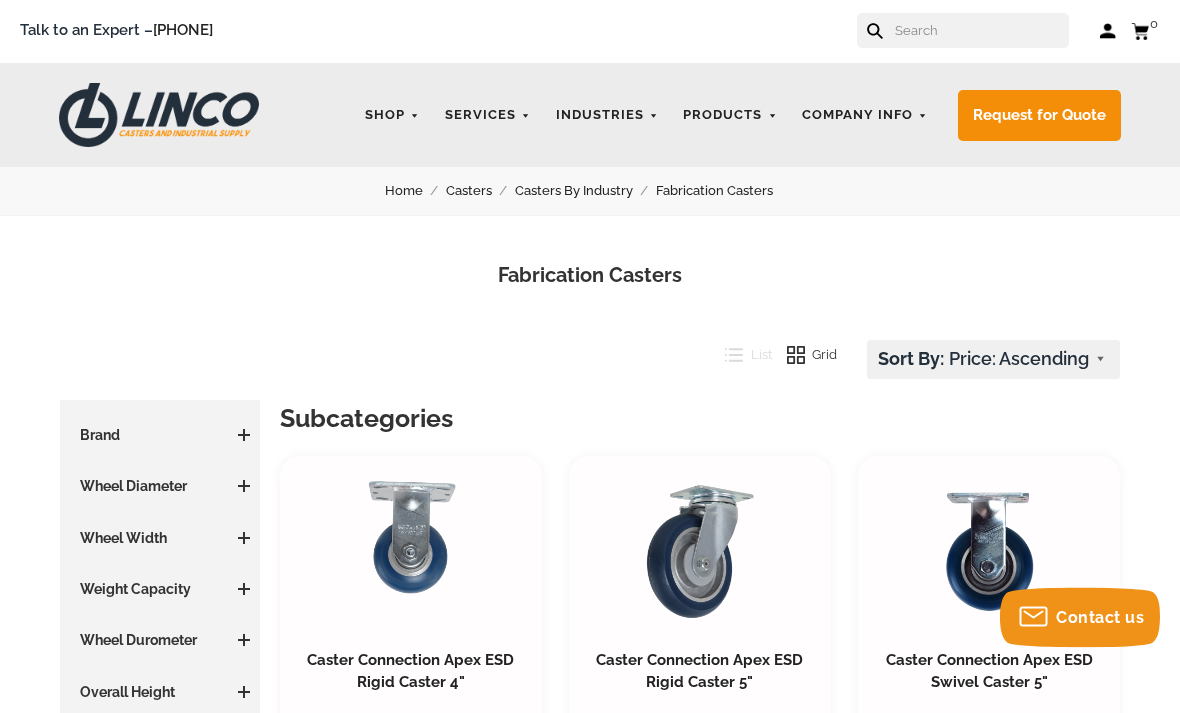 scroll, scrollTop: 0, scrollLeft: 0, axis: both 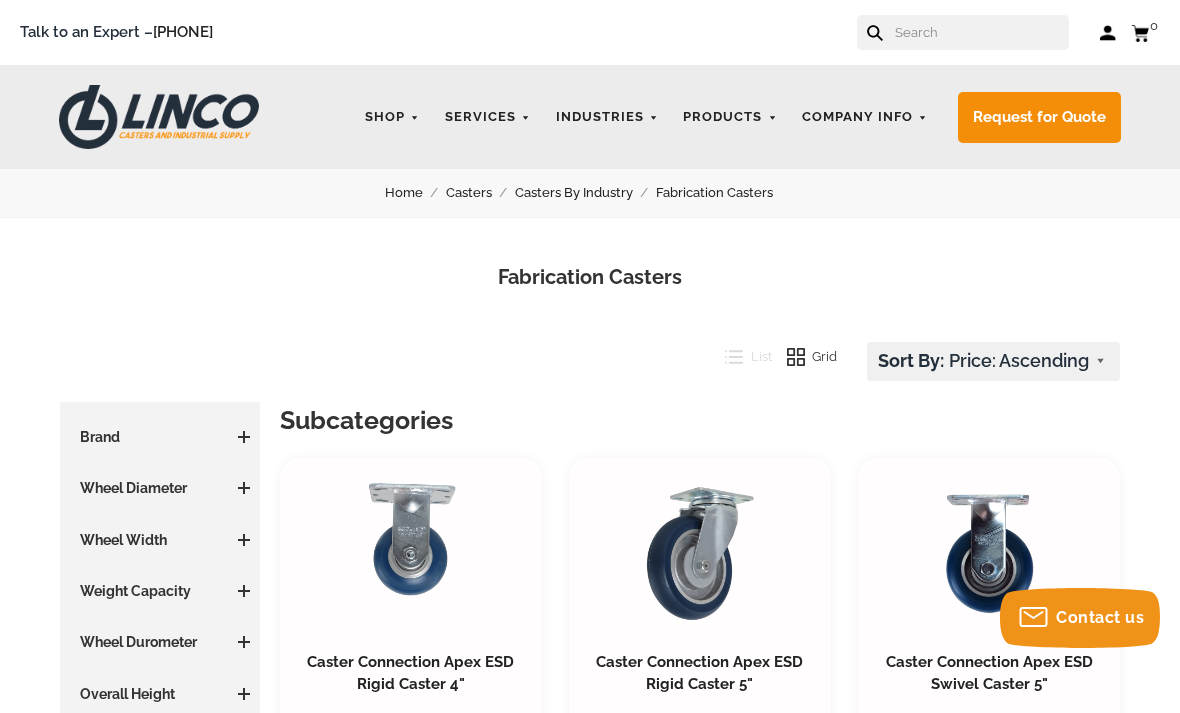click on "Brand" at bounding box center (160, 437) 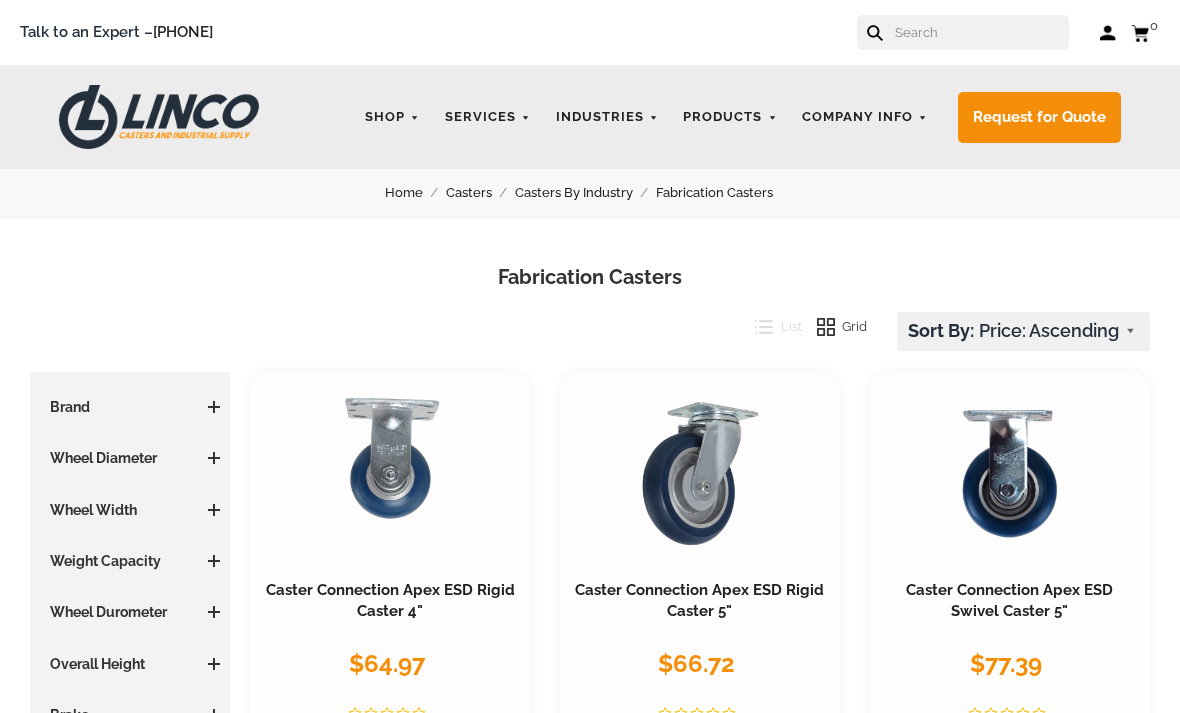 scroll, scrollTop: 0, scrollLeft: 0, axis: both 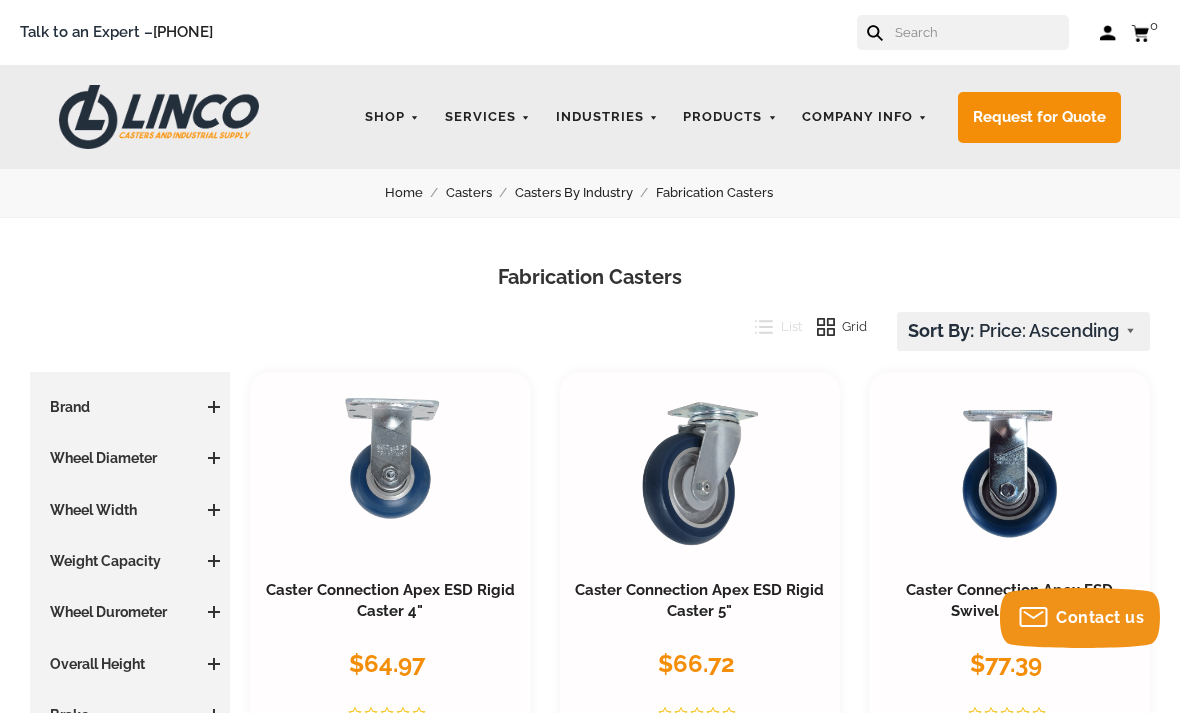 click at bounding box center (214, 407) 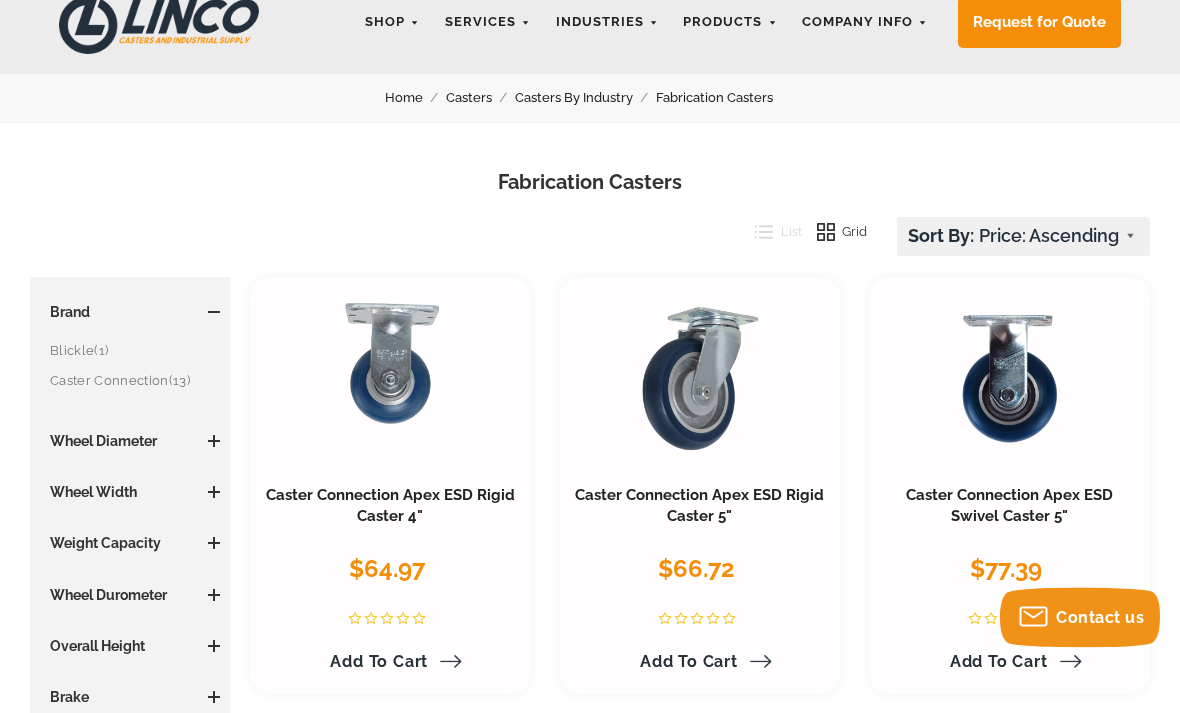 scroll, scrollTop: 95, scrollLeft: 0, axis: vertical 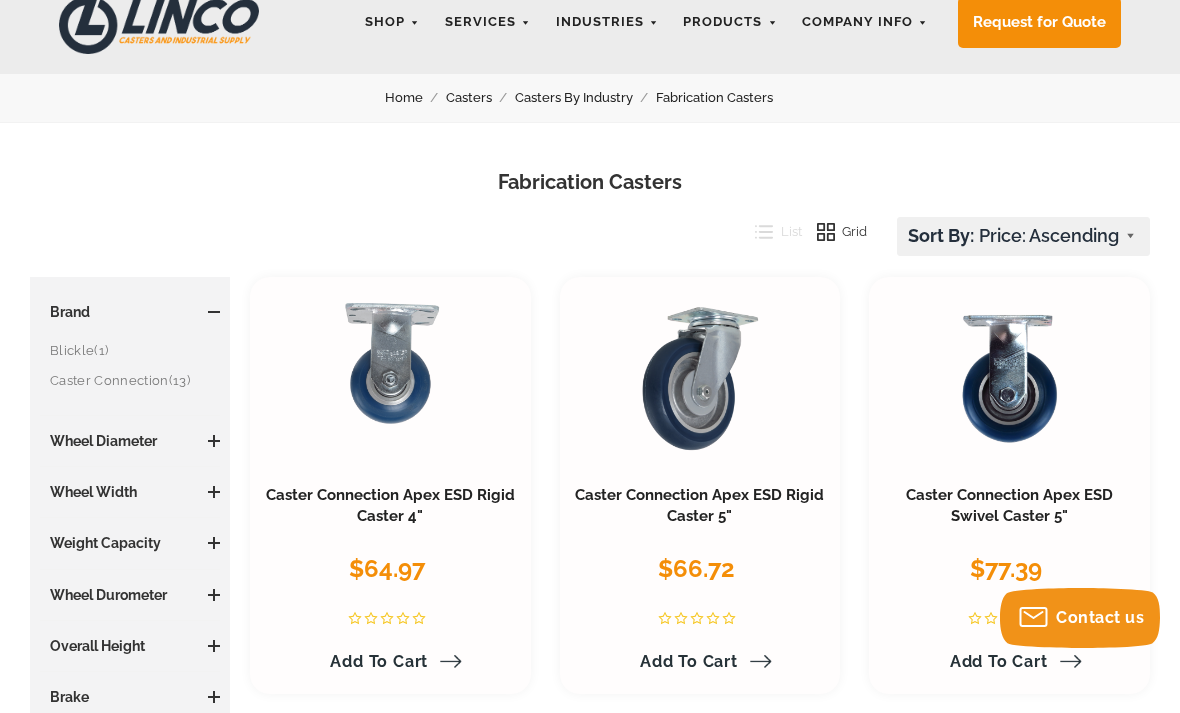 click on "Wheel Durometer" at bounding box center (130, 595) 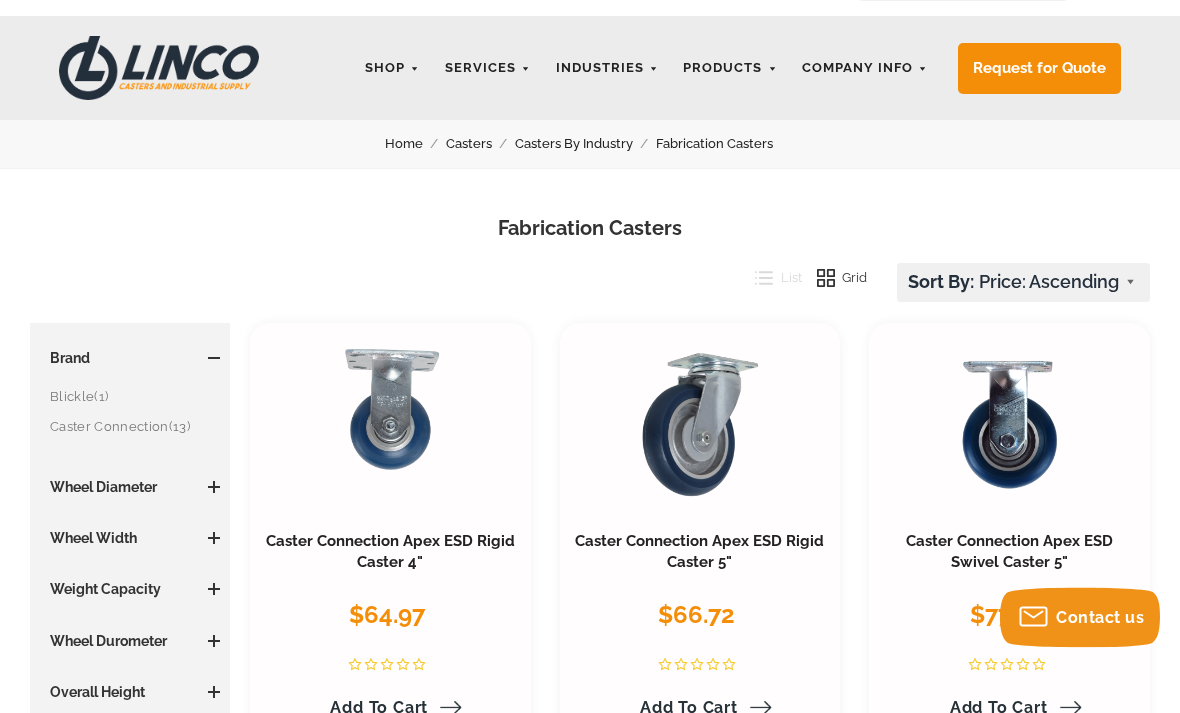 scroll, scrollTop: 0, scrollLeft: 0, axis: both 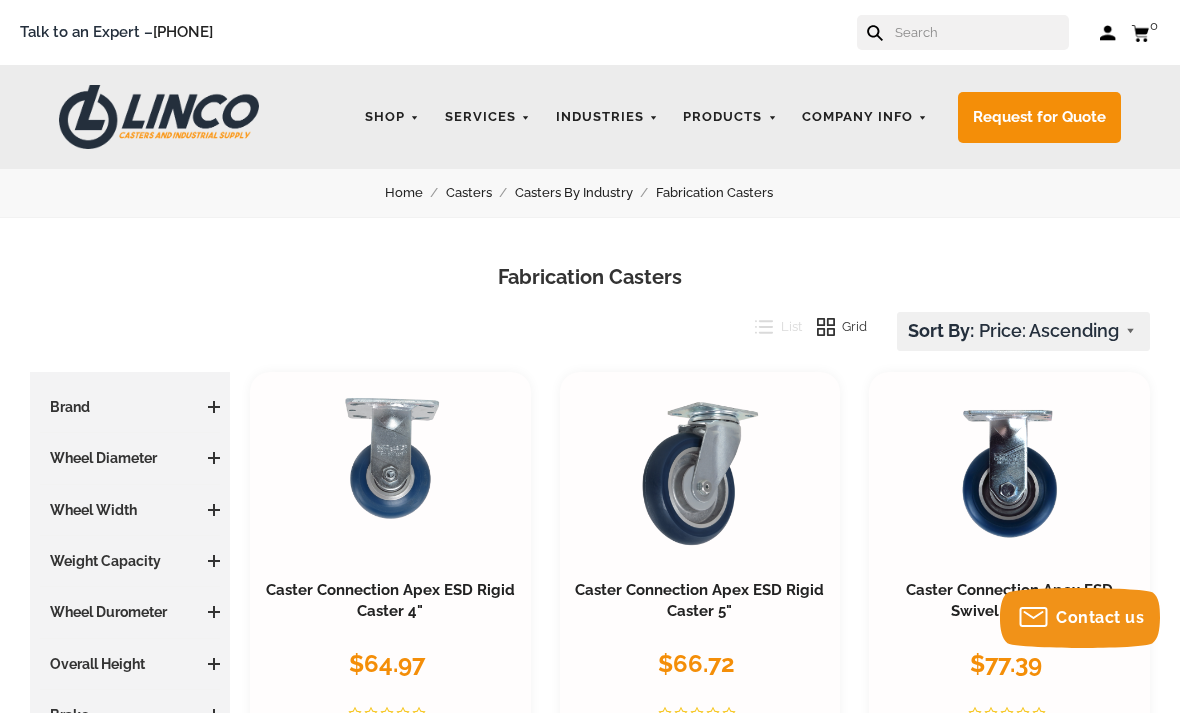 click on "Wheel Durometer" at bounding box center [130, 612] 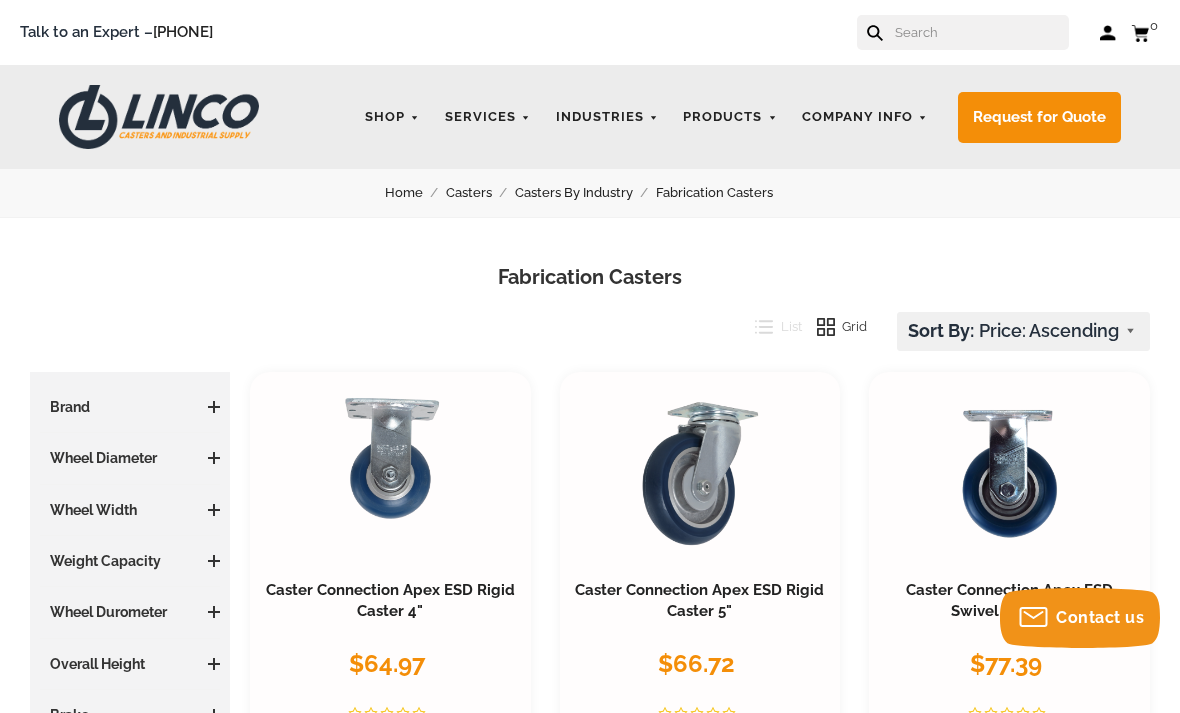 click on "Wheel Durometer" at bounding box center (130, 612) 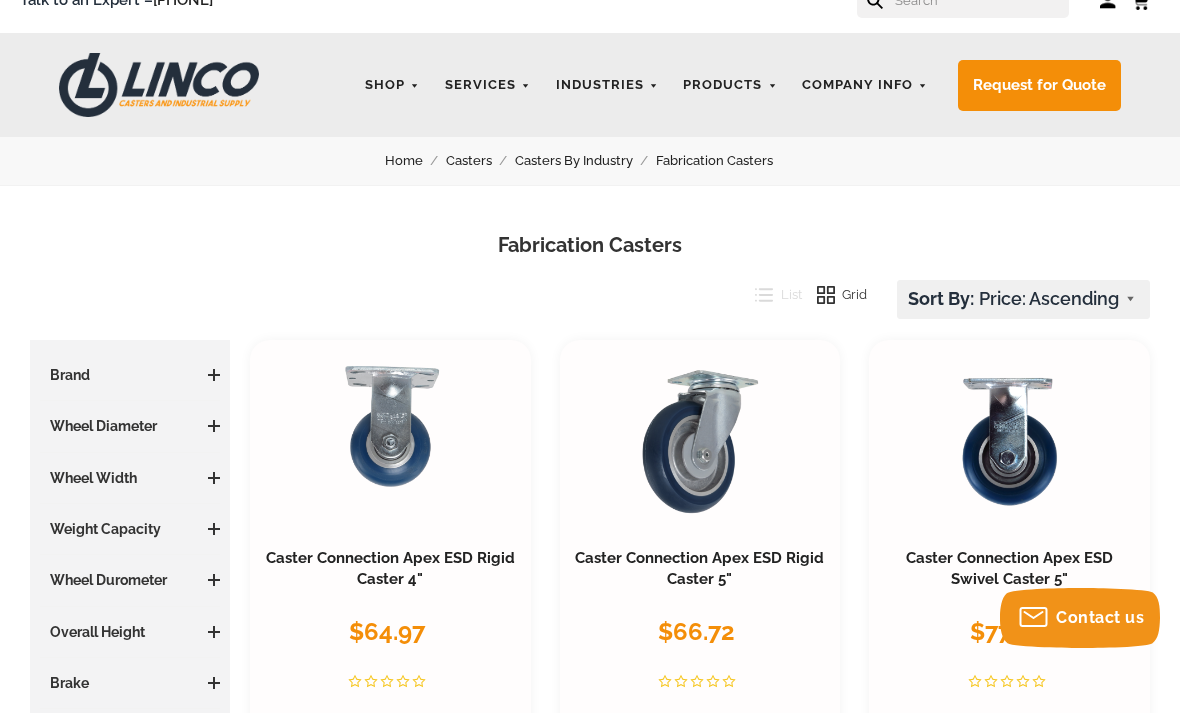 scroll, scrollTop: 33, scrollLeft: 0, axis: vertical 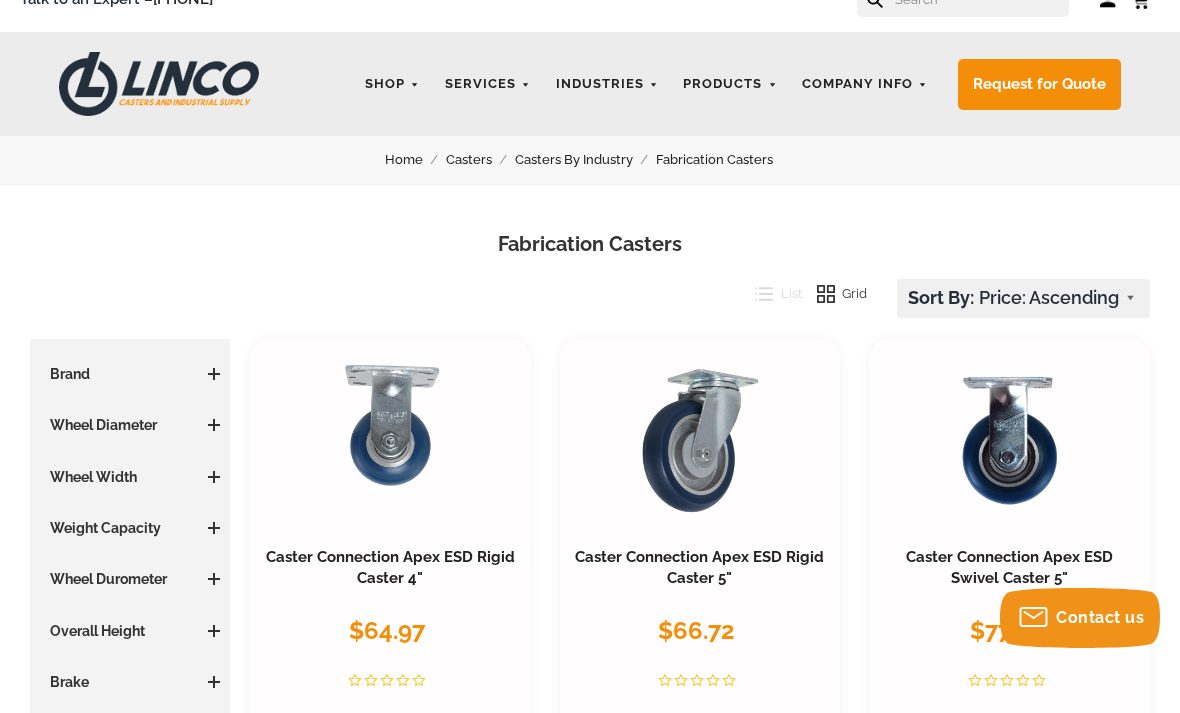 click on "Wheel Durometer" at bounding box center (130, 579) 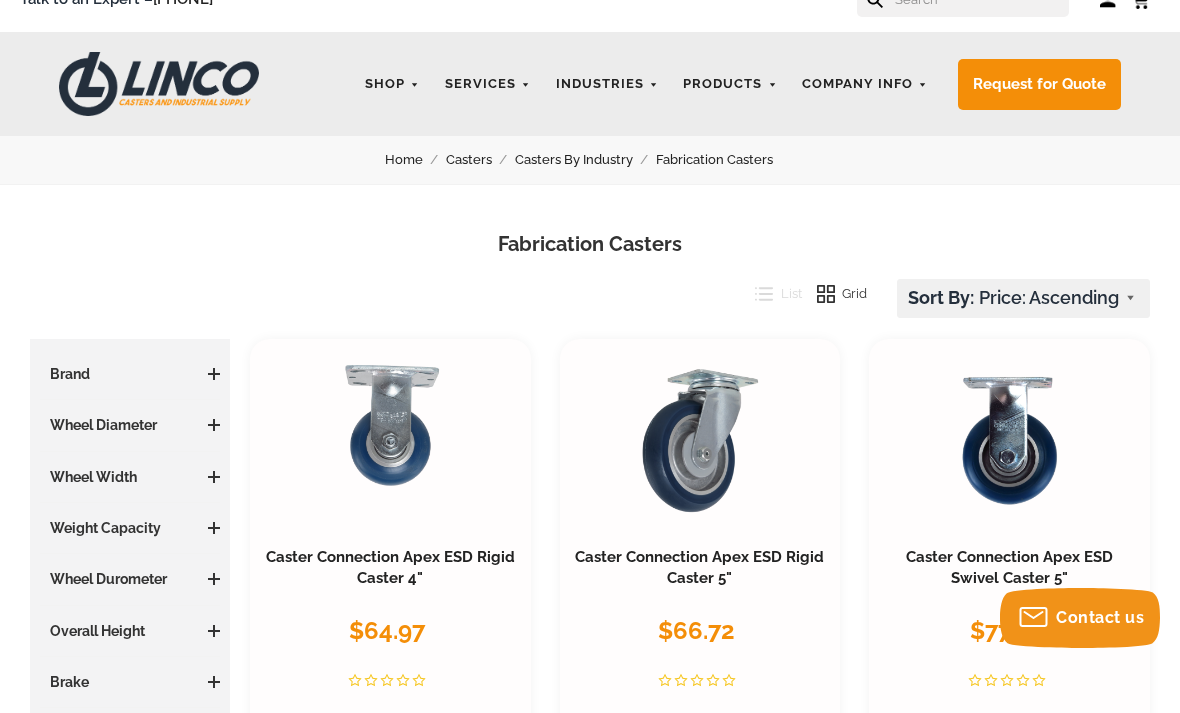 click on "Wheel Durometer" at bounding box center (130, 579) 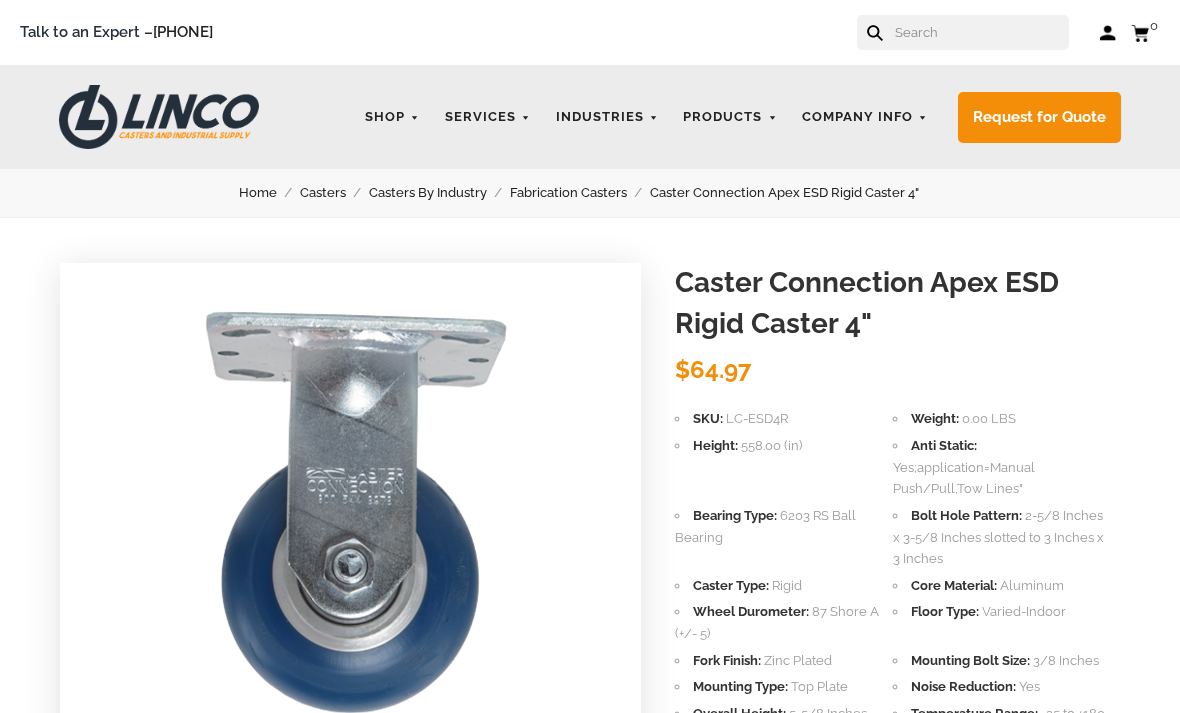 scroll, scrollTop: 0, scrollLeft: 0, axis: both 